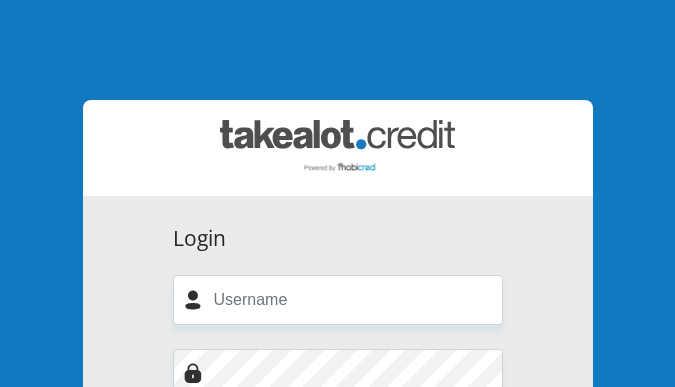 scroll, scrollTop: 0, scrollLeft: 0, axis: both 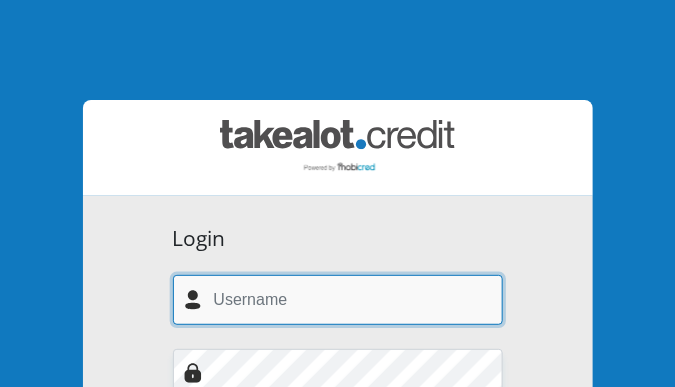 click at bounding box center [338, 299] 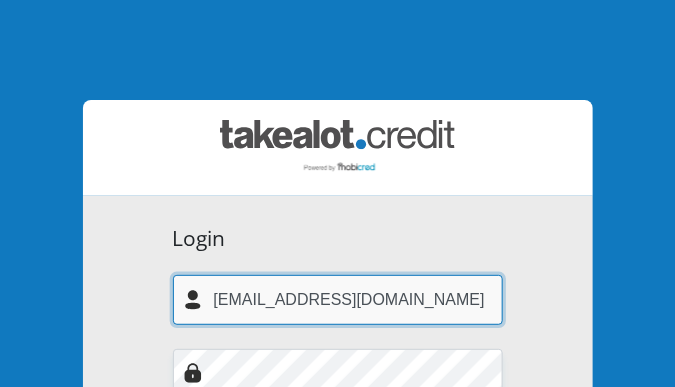 type on "[EMAIL_ADDRESS][DOMAIN_NAME]" 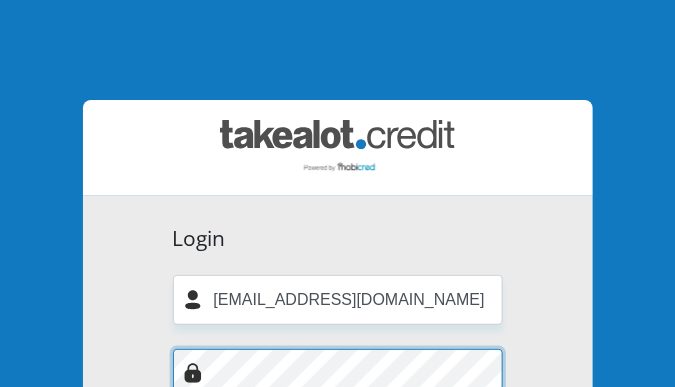 click on "Login" at bounding box center (338, 514) 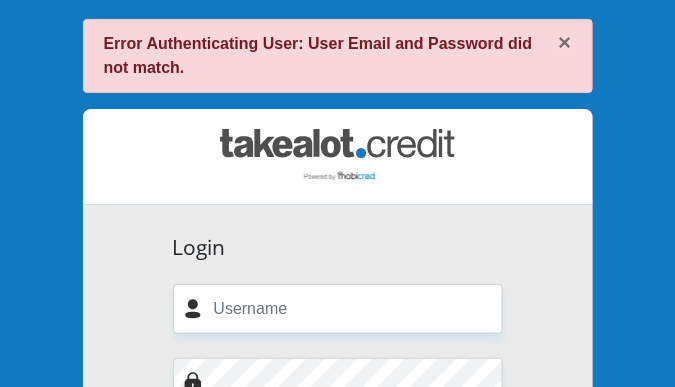 scroll, scrollTop: 100, scrollLeft: 0, axis: vertical 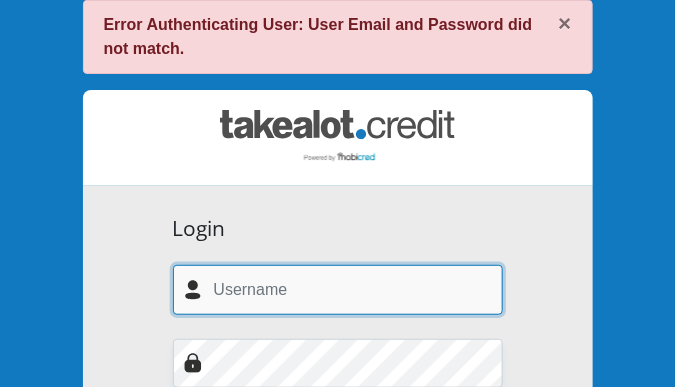 click at bounding box center [338, 289] 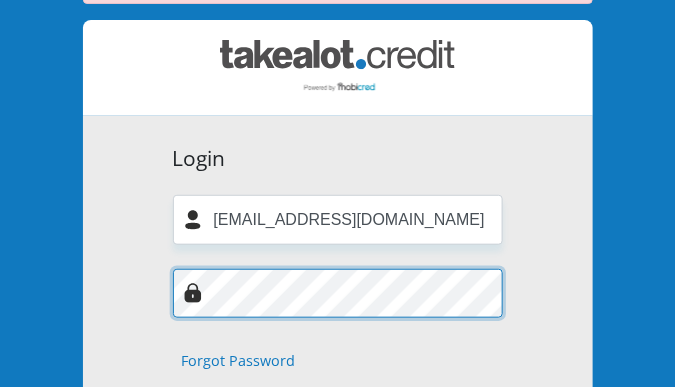 scroll, scrollTop: 200, scrollLeft: 0, axis: vertical 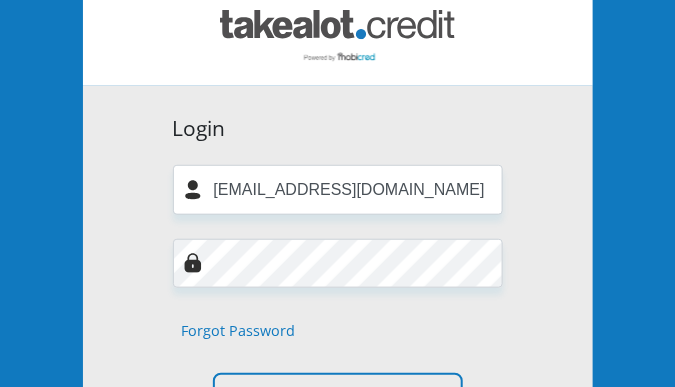 click on "Login
[EMAIL_ADDRESS][DOMAIN_NAME]
Forgot Password
Login" at bounding box center [338, 276] 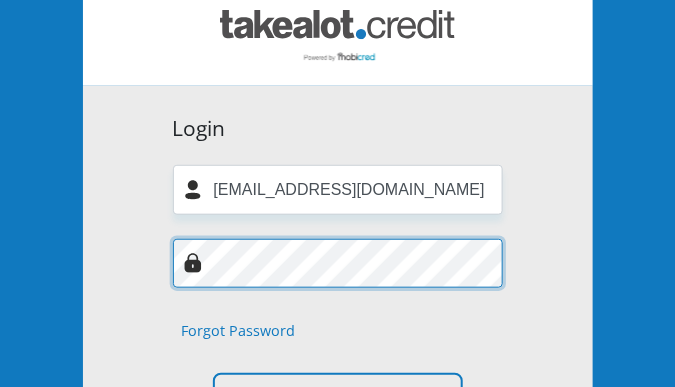 click on "Login" at bounding box center (338, 404) 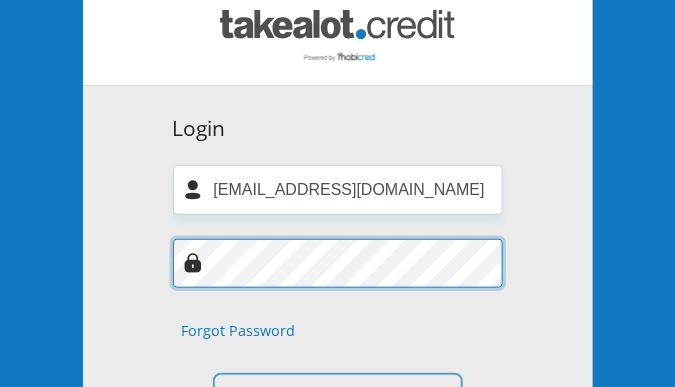 scroll, scrollTop: 0, scrollLeft: 0, axis: both 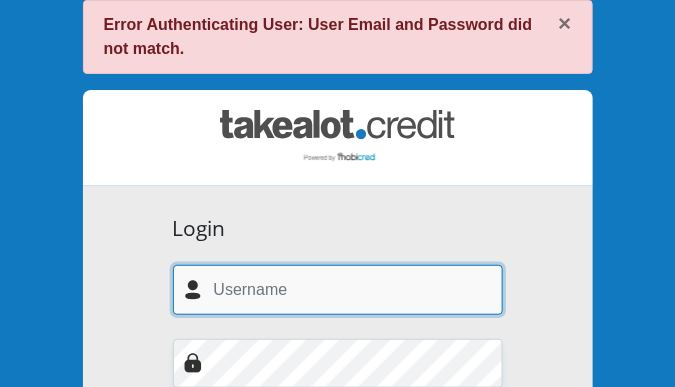 click at bounding box center (338, 289) 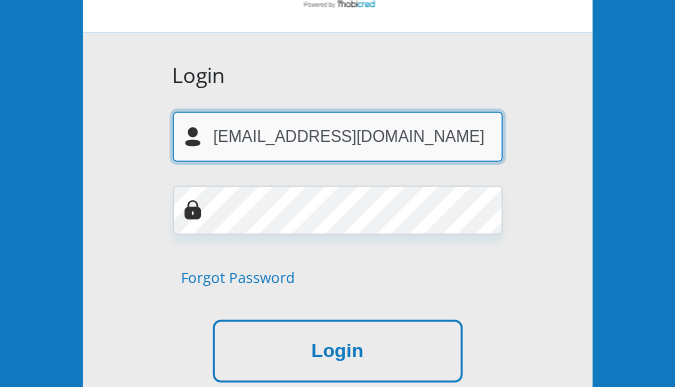 scroll, scrollTop: 300, scrollLeft: 0, axis: vertical 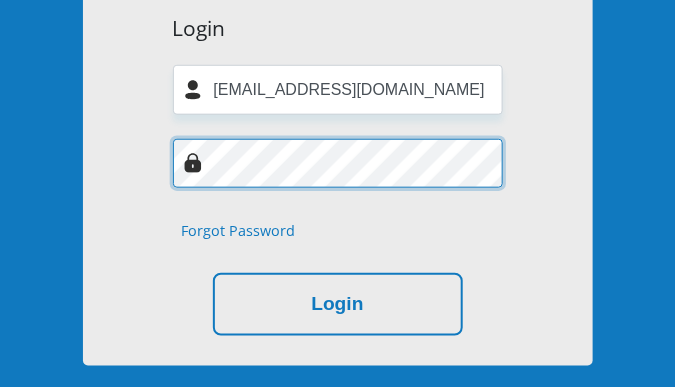 click on "Login" at bounding box center (338, 304) 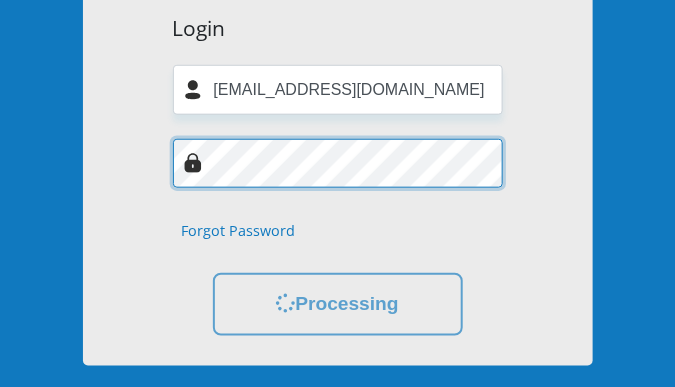 scroll, scrollTop: 0, scrollLeft: 0, axis: both 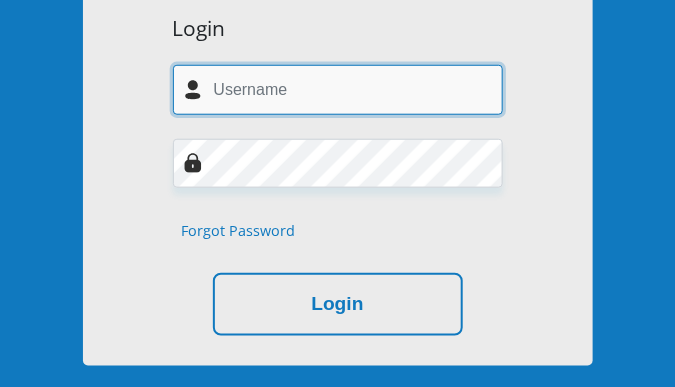 click at bounding box center (338, 89) 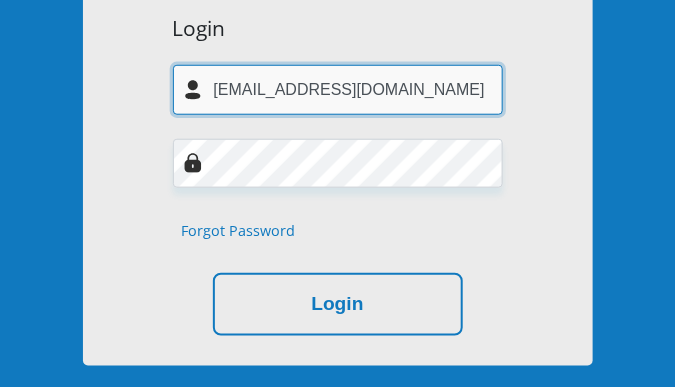 type on "[EMAIL_ADDRESS][DOMAIN_NAME]" 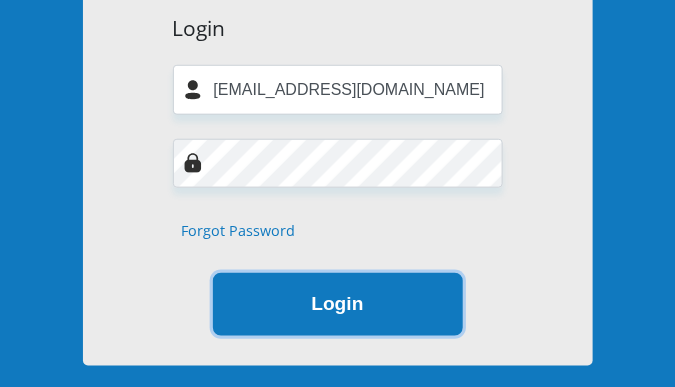click on "Login" at bounding box center (338, 304) 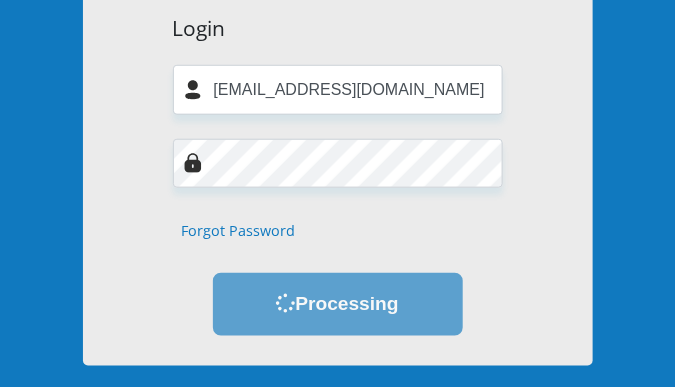 scroll, scrollTop: 0, scrollLeft: 0, axis: both 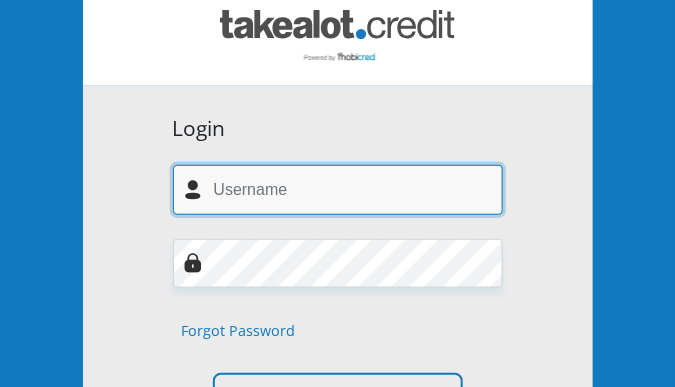 click at bounding box center [338, 189] 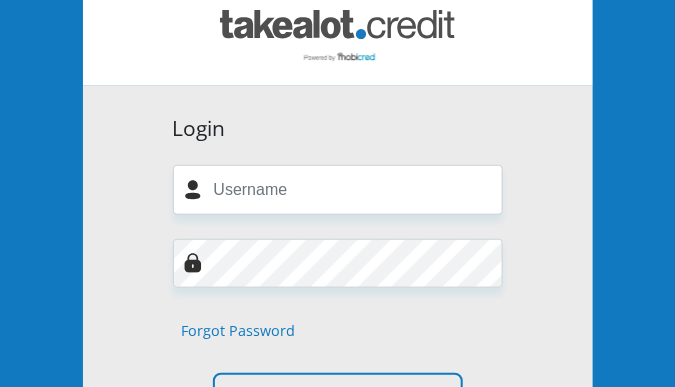 click on "Login
Forgot Password
Login" at bounding box center [338, 276] 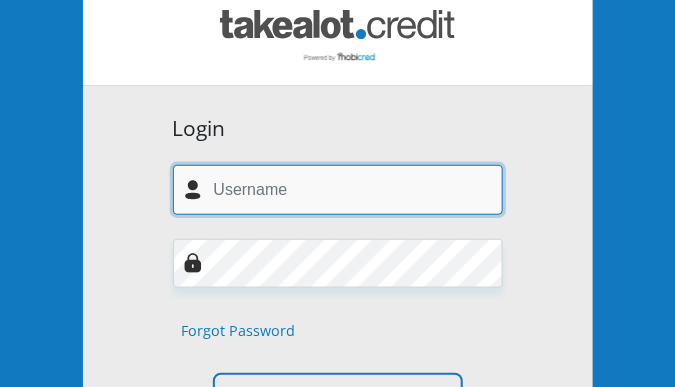 drag, startPoint x: 326, startPoint y: 206, endPoint x: 270, endPoint y: 199, distance: 56.435802 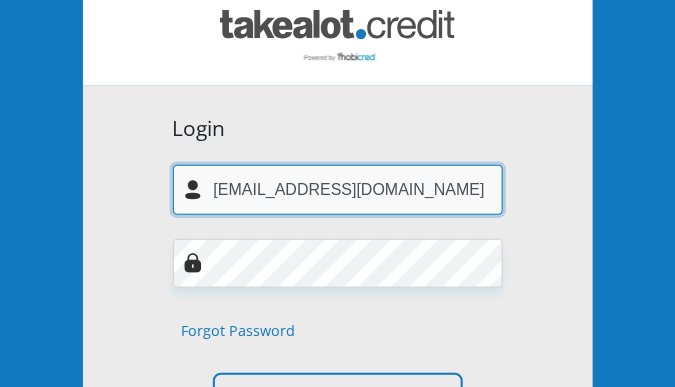 type on "[EMAIL_ADDRESS][DOMAIN_NAME]" 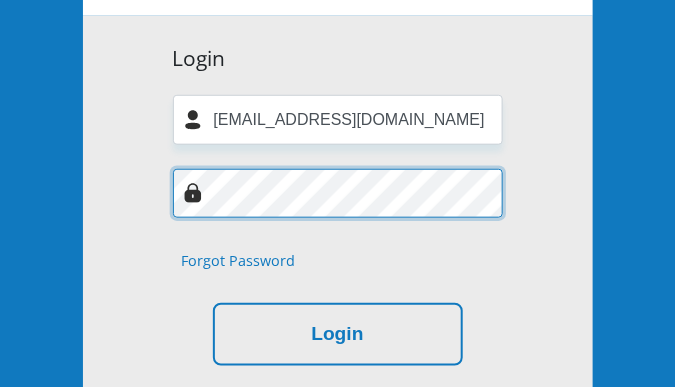 scroll, scrollTop: 300, scrollLeft: 0, axis: vertical 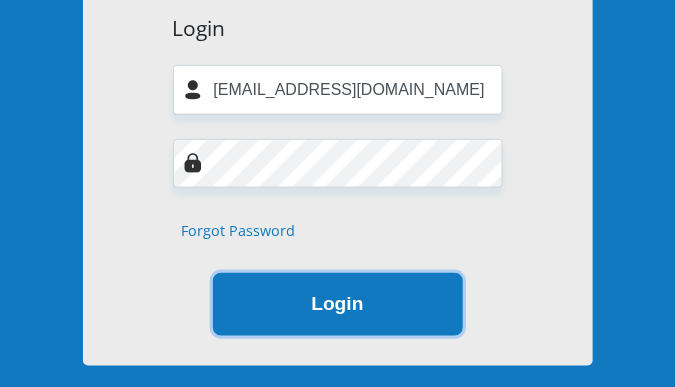 click on "Login" at bounding box center (338, 304) 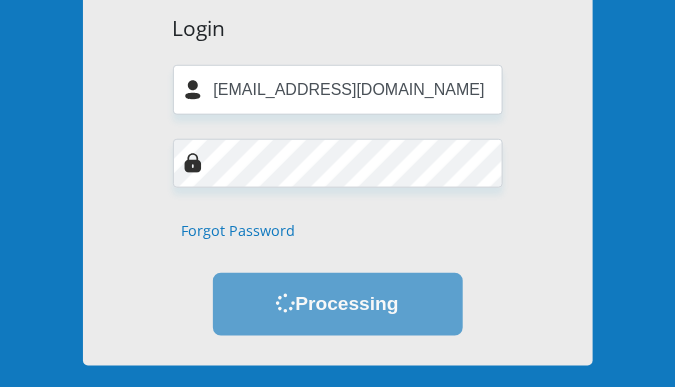scroll, scrollTop: 0, scrollLeft: 0, axis: both 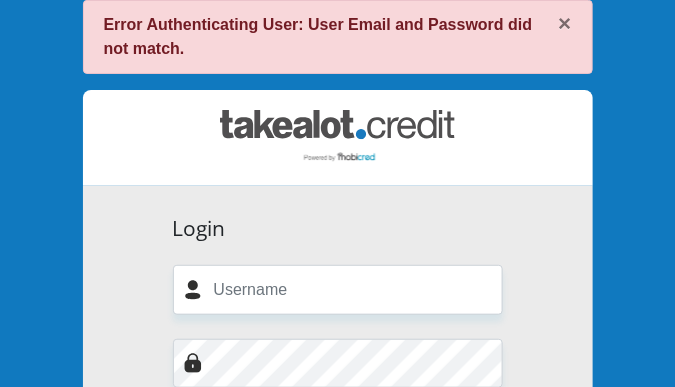 drag, startPoint x: 337, startPoint y: 380, endPoint x: 175, endPoint y: 244, distance: 211.51833 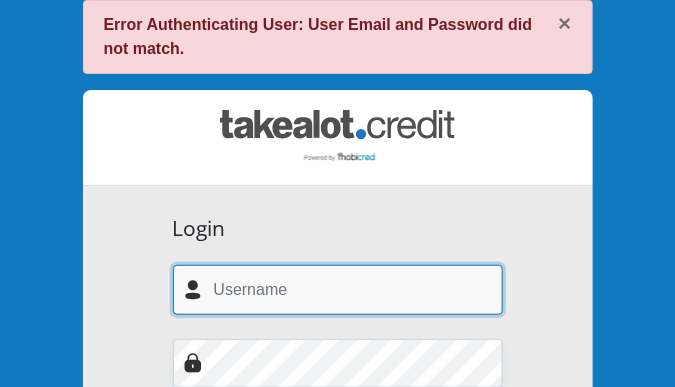 click at bounding box center (338, 289) 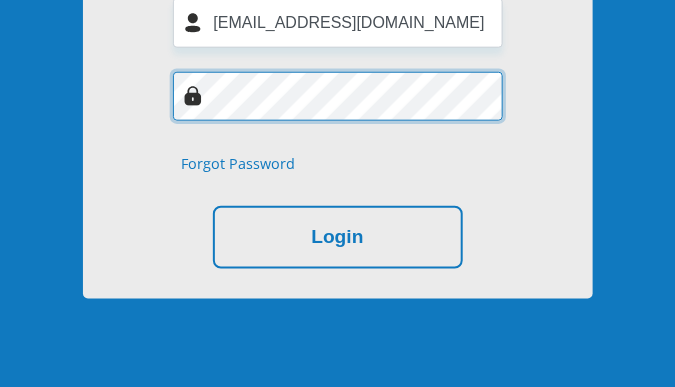 scroll, scrollTop: 400, scrollLeft: 0, axis: vertical 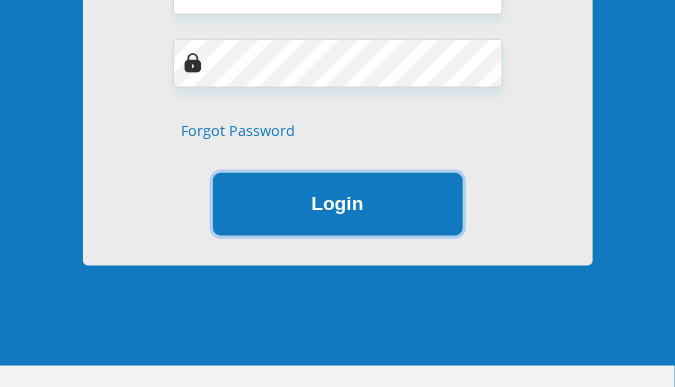 click on "Login" at bounding box center [338, 204] 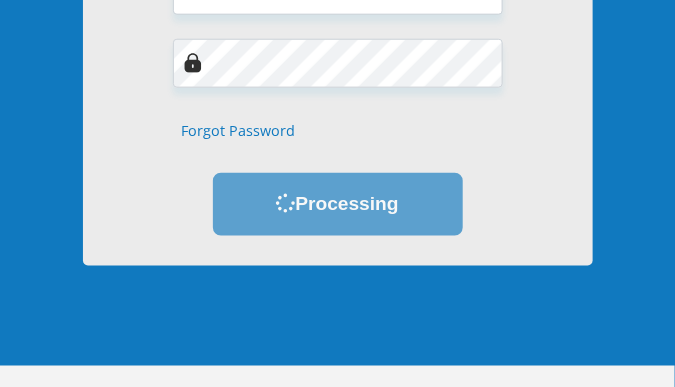 scroll, scrollTop: 0, scrollLeft: 0, axis: both 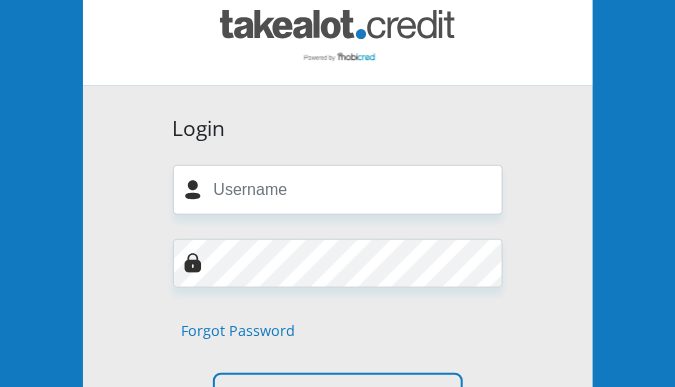 click on "Login" at bounding box center [338, 128] 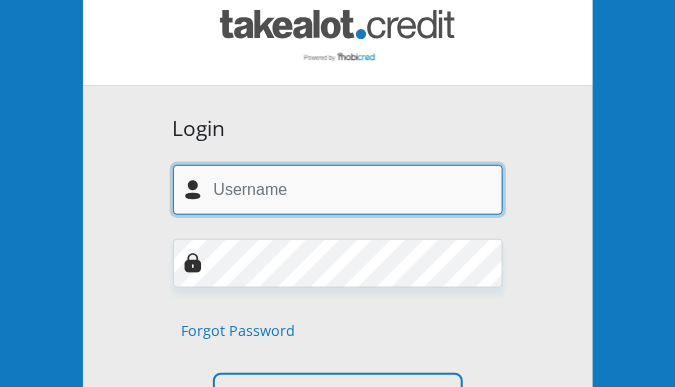 click at bounding box center (338, 189) 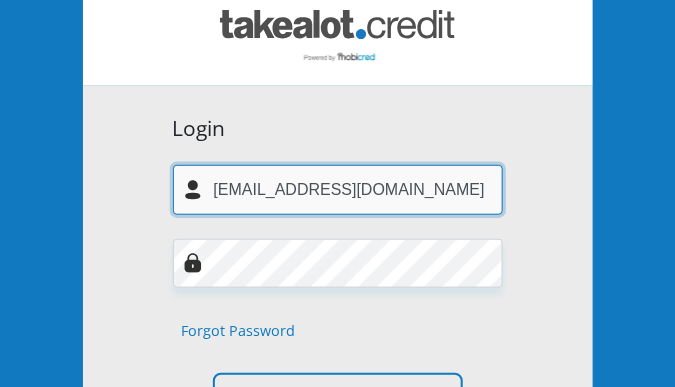 click on "[EMAIL_ADDRESS][DOMAIN_NAME]" at bounding box center [338, 189] 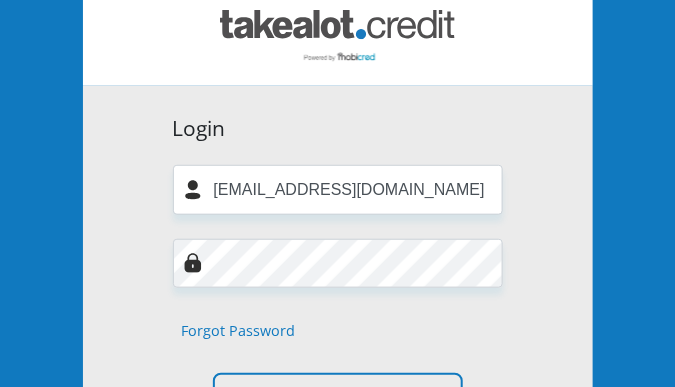 click at bounding box center [193, 263] 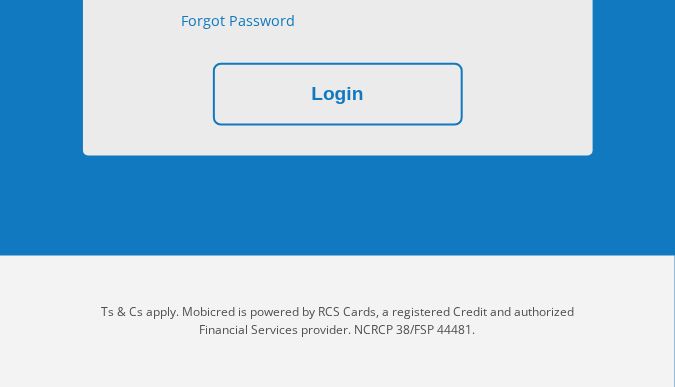 click on "×
Error Authenticating User: User Email and Password did not match.
Login
[EMAIL_ADDRESS][DOMAIN_NAME]
Forgot Password
Login" at bounding box center (337, -61) 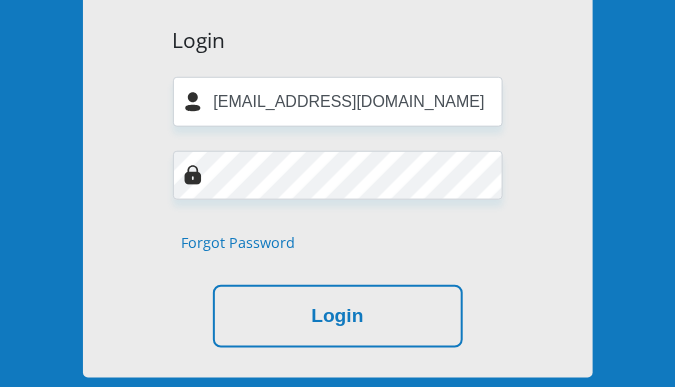 scroll, scrollTop: 210, scrollLeft: 0, axis: vertical 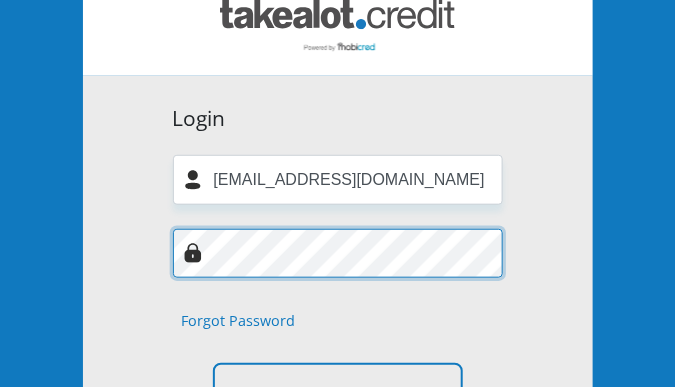 click on "×
Error Authenticating User: User Email and Password did not match.
Login
riaan2005pietersen@gmail.com
Forgot Password
Login" at bounding box center [337, 239] 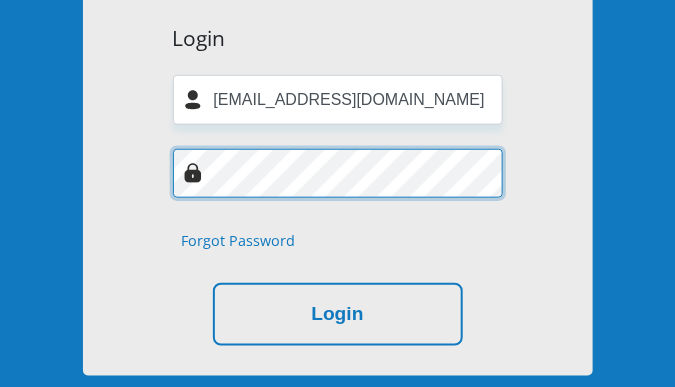 scroll, scrollTop: 310, scrollLeft: 0, axis: vertical 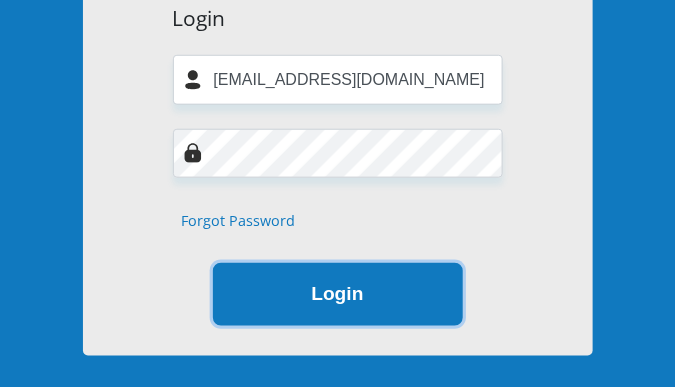 click on "Login" at bounding box center [338, 294] 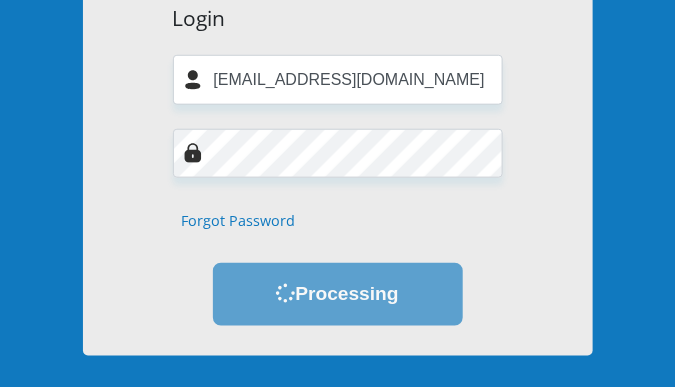 scroll, scrollTop: 0, scrollLeft: 0, axis: both 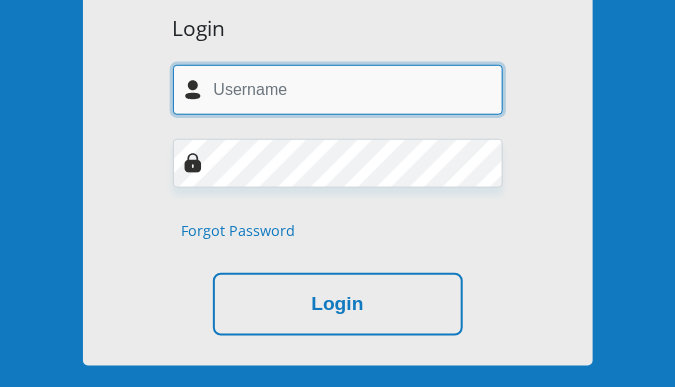 click at bounding box center (338, 89) 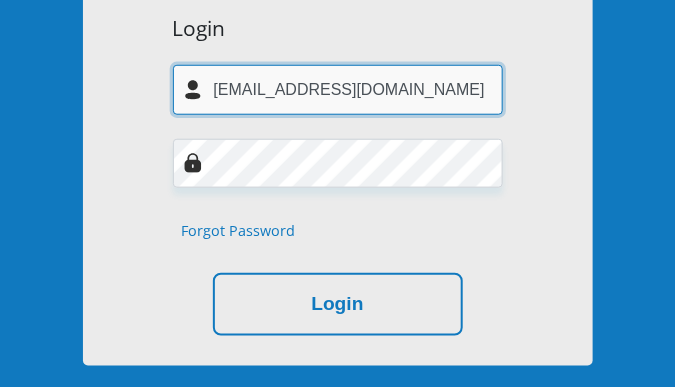 type on "[EMAIL_ADDRESS][DOMAIN_NAME]" 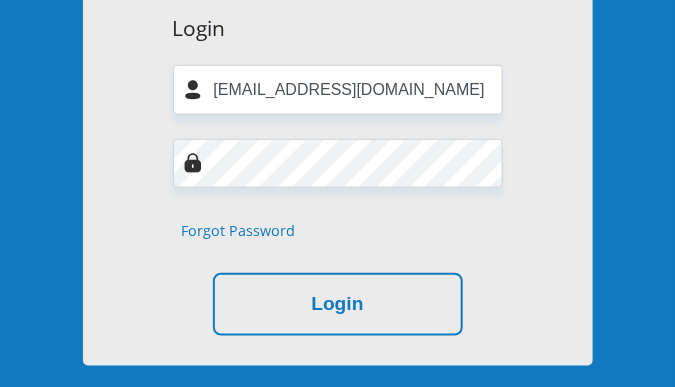 click at bounding box center (338, 163) 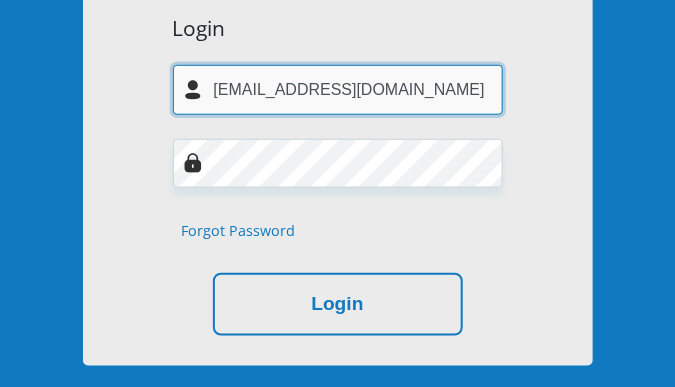 click on "[EMAIL_ADDRESS][DOMAIN_NAME]" at bounding box center (338, 89) 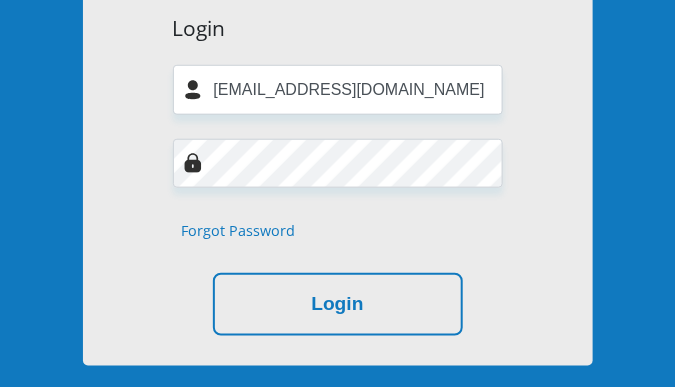 click on "×
Error Authenticating User: User Email and Password did not match.
Login
[EMAIL_ADDRESS][DOMAIN_NAME]
Forgot Password
Login" at bounding box center (337, 149) 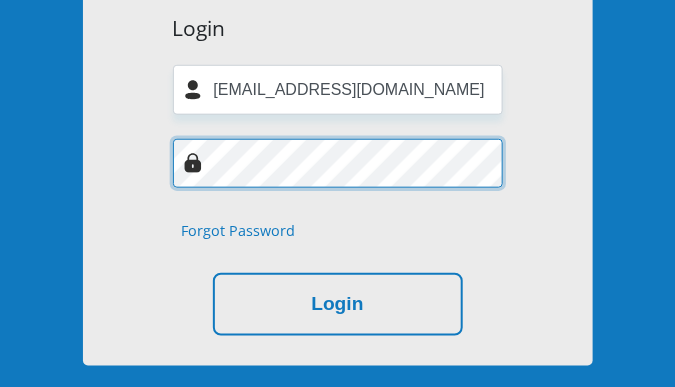 click on "Login" at bounding box center [338, 304] 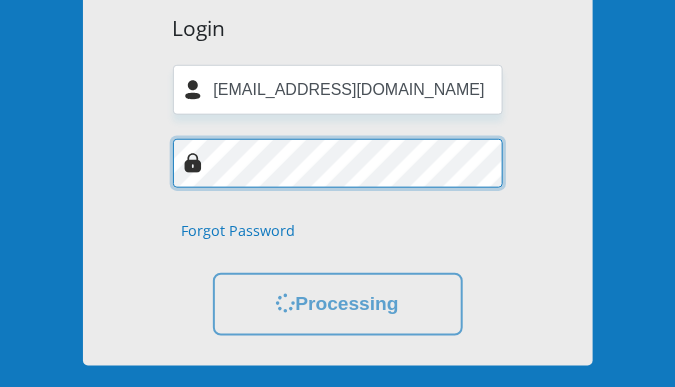 scroll, scrollTop: 0, scrollLeft: 0, axis: both 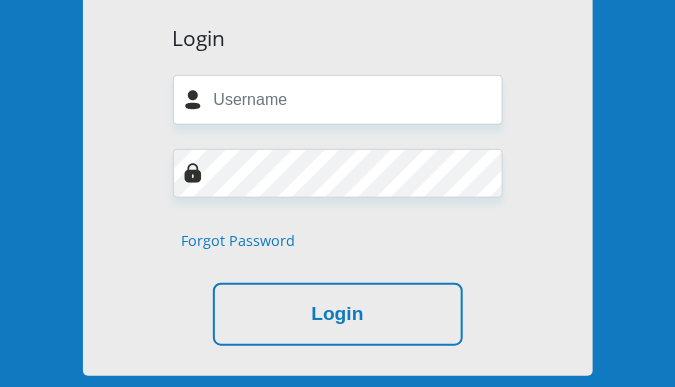 click on "Login
Forgot Password
Login" at bounding box center (338, 186) 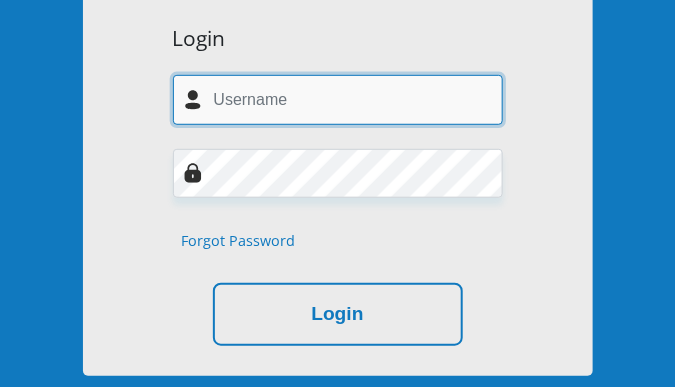 click at bounding box center (338, 99) 